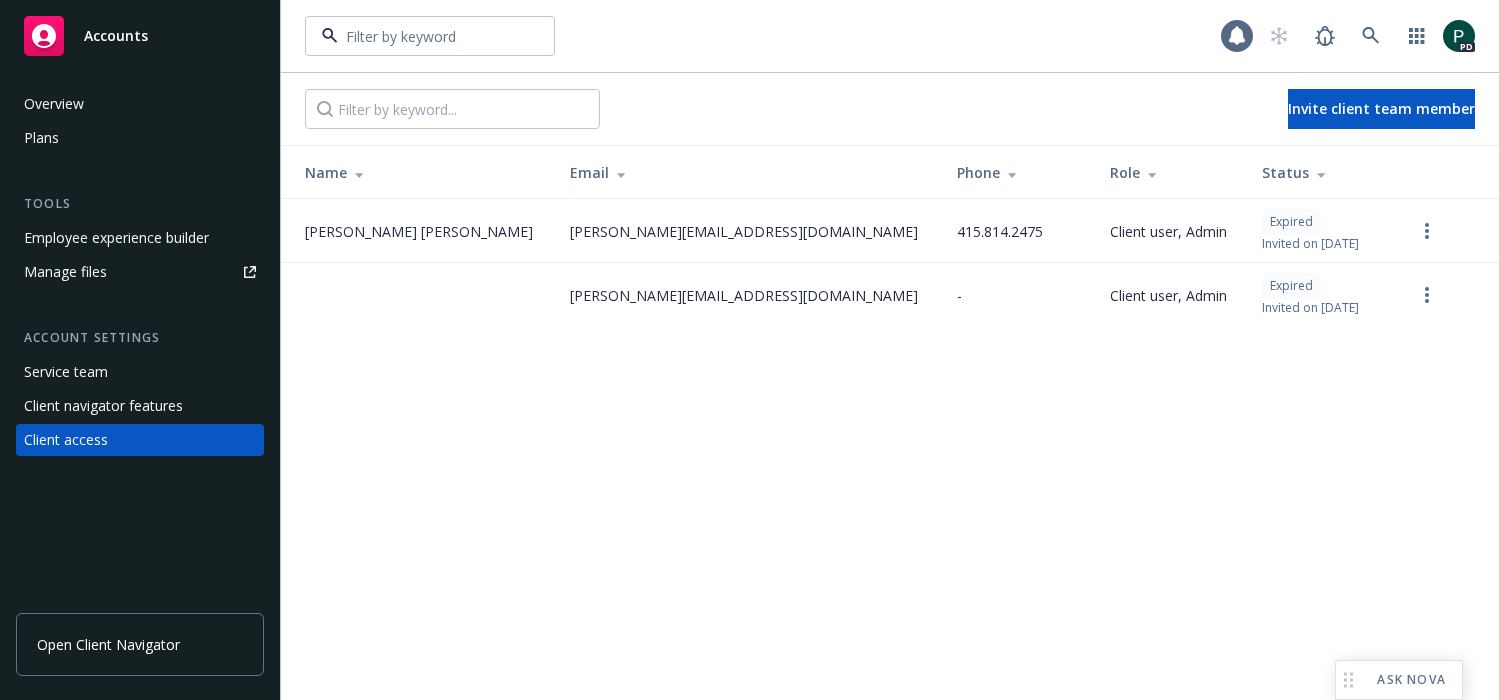 scroll, scrollTop: 0, scrollLeft: 0, axis: both 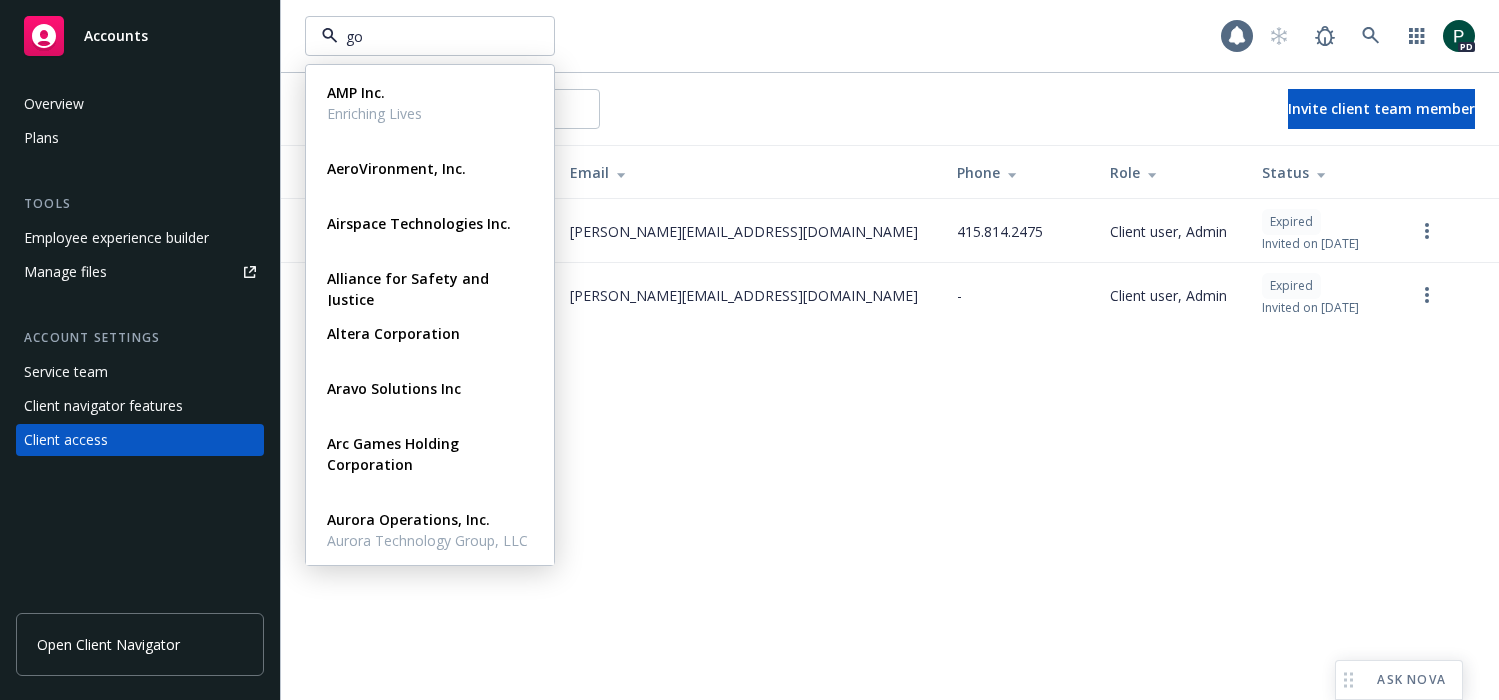type on "gog" 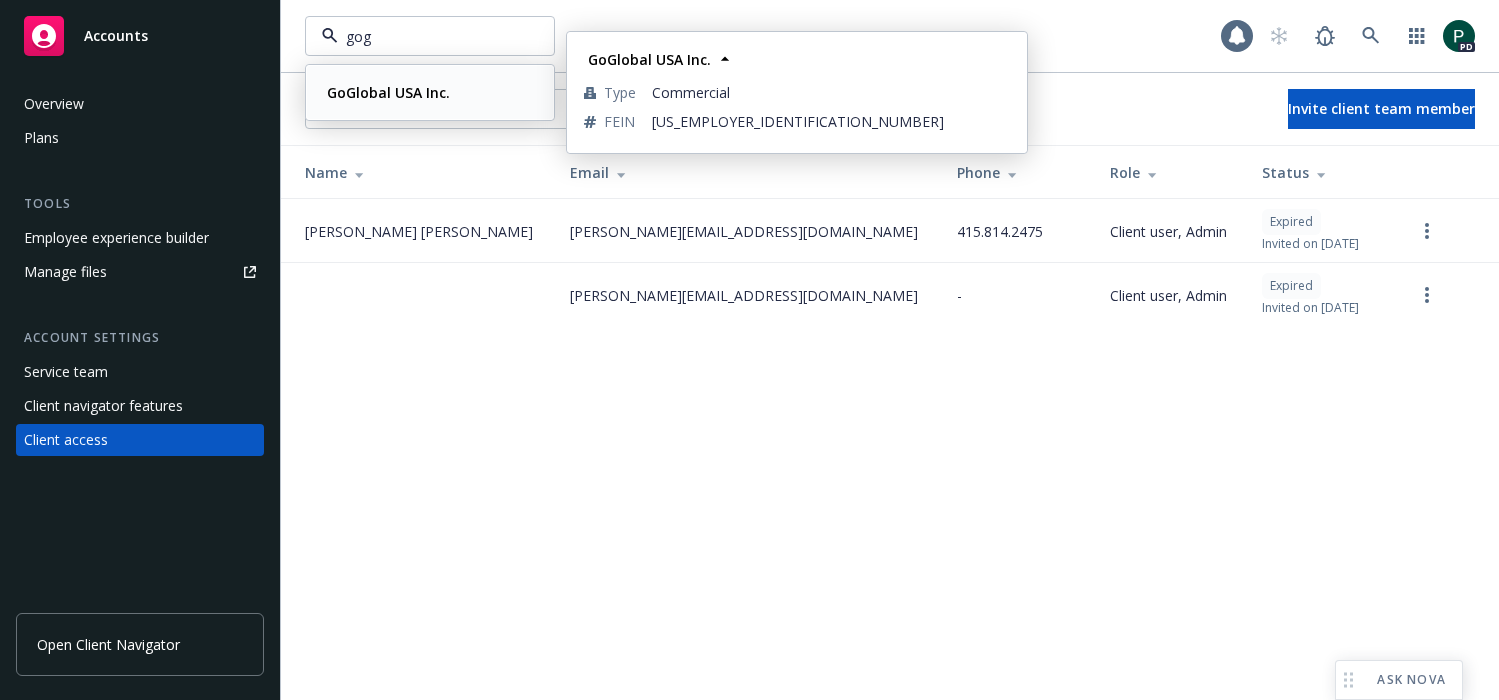 click on "GoGlobal USA Inc." at bounding box center (386, 92) 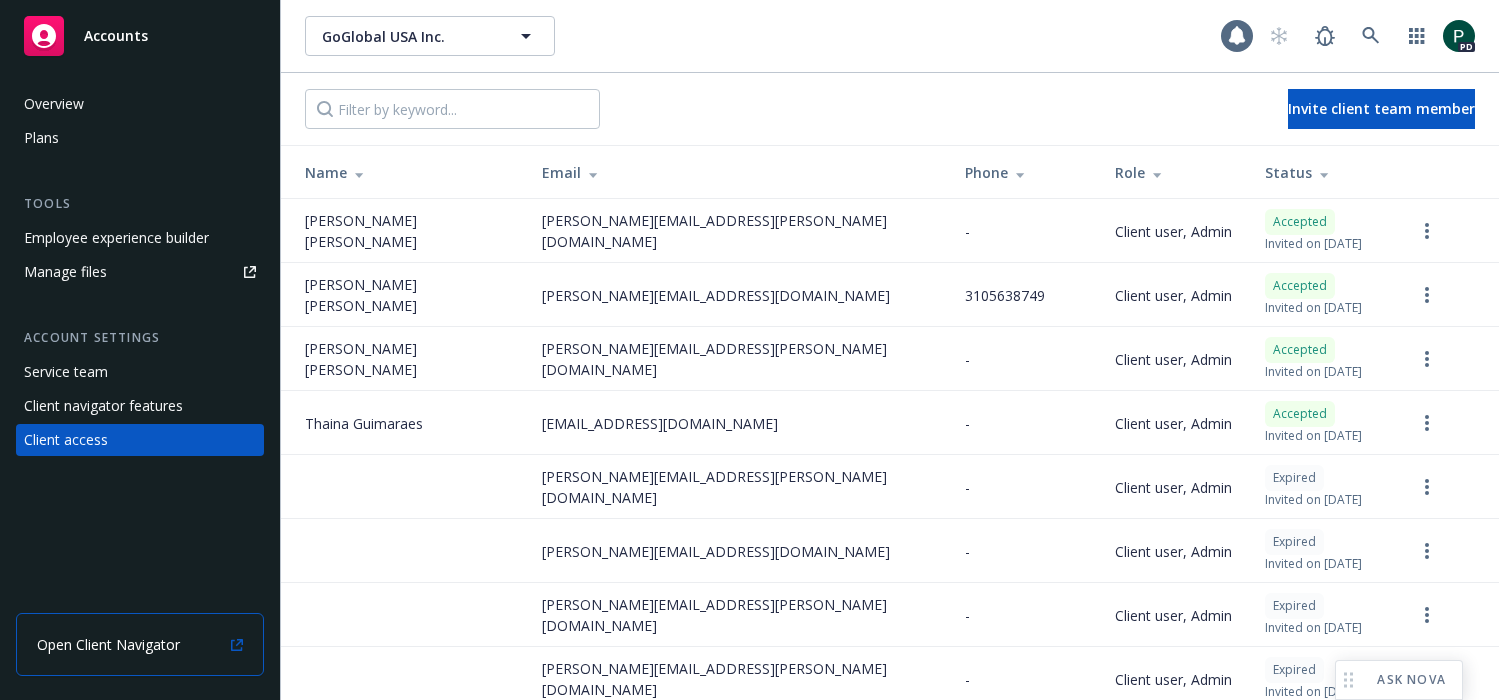 click on "Open Client Navigator" at bounding box center (108, 644) 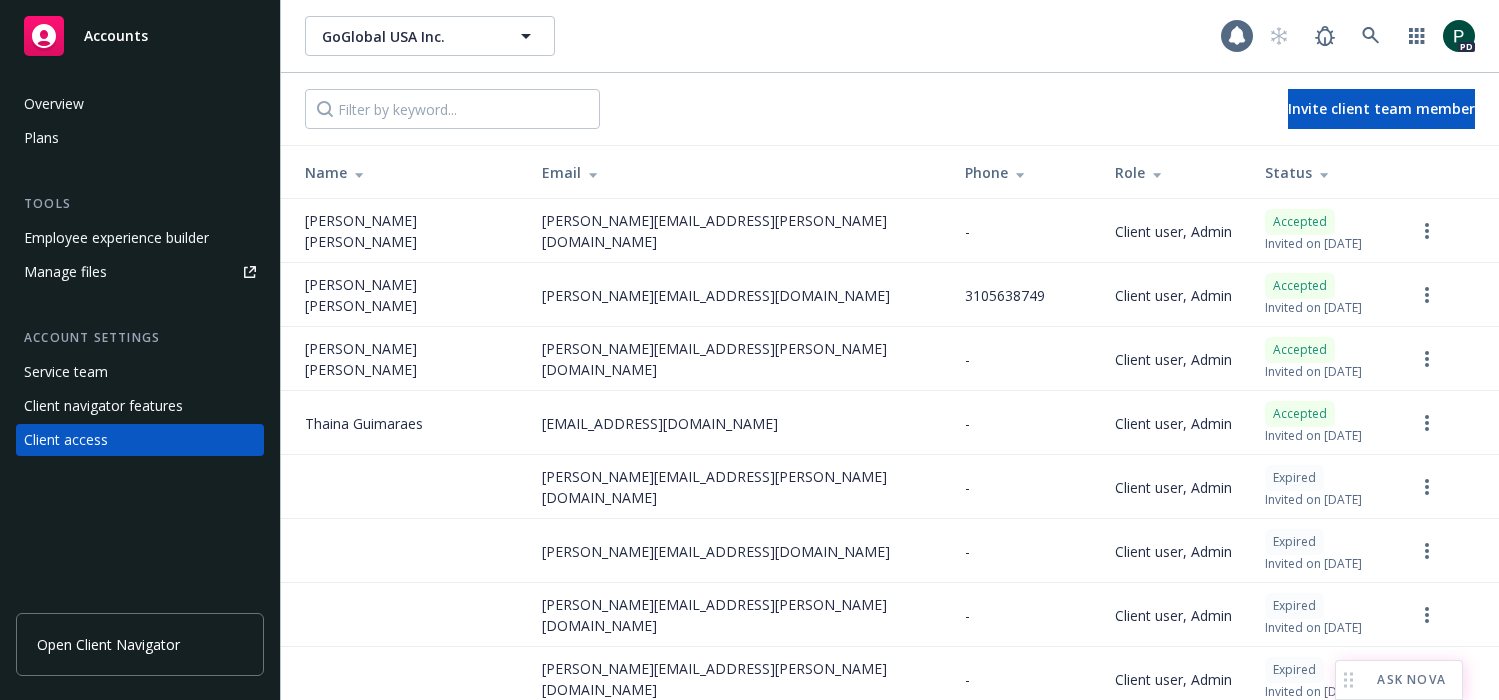 click on "ASK NOVA" at bounding box center (1399, 680) 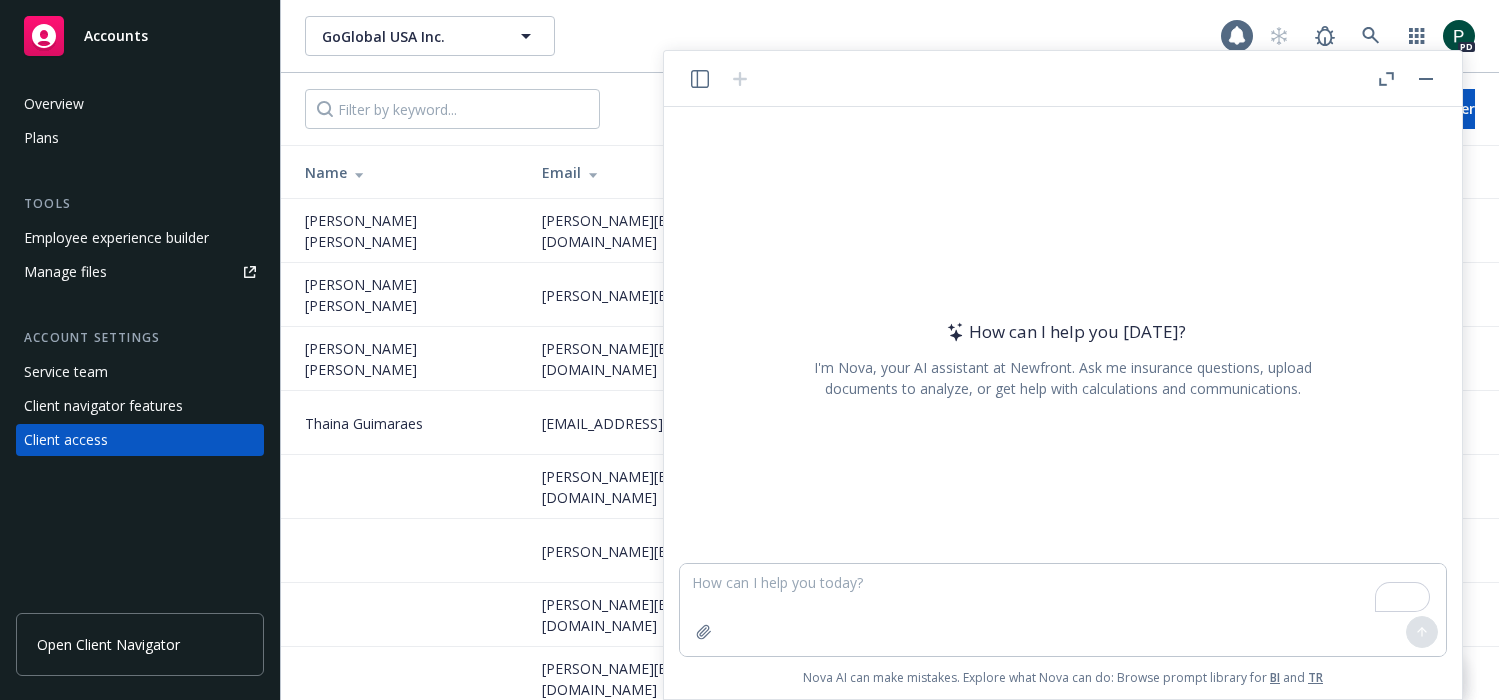 drag, startPoint x: 755, startPoint y: 577, endPoint x: 752, endPoint y: 588, distance: 11.401754 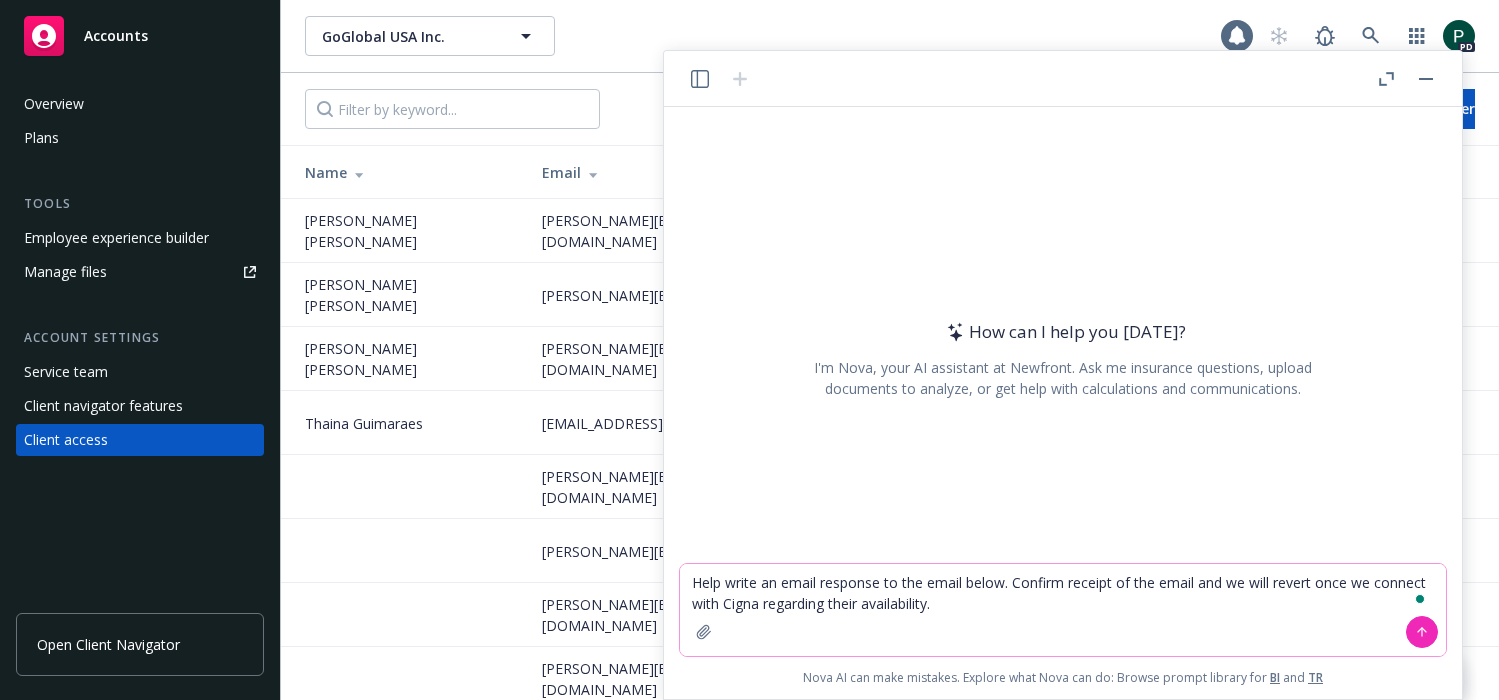 click on "Help write an email response to the email below. Confirm receipt of the email and we will revert once we connect with Cigna regarding their availability." at bounding box center (1063, 610) 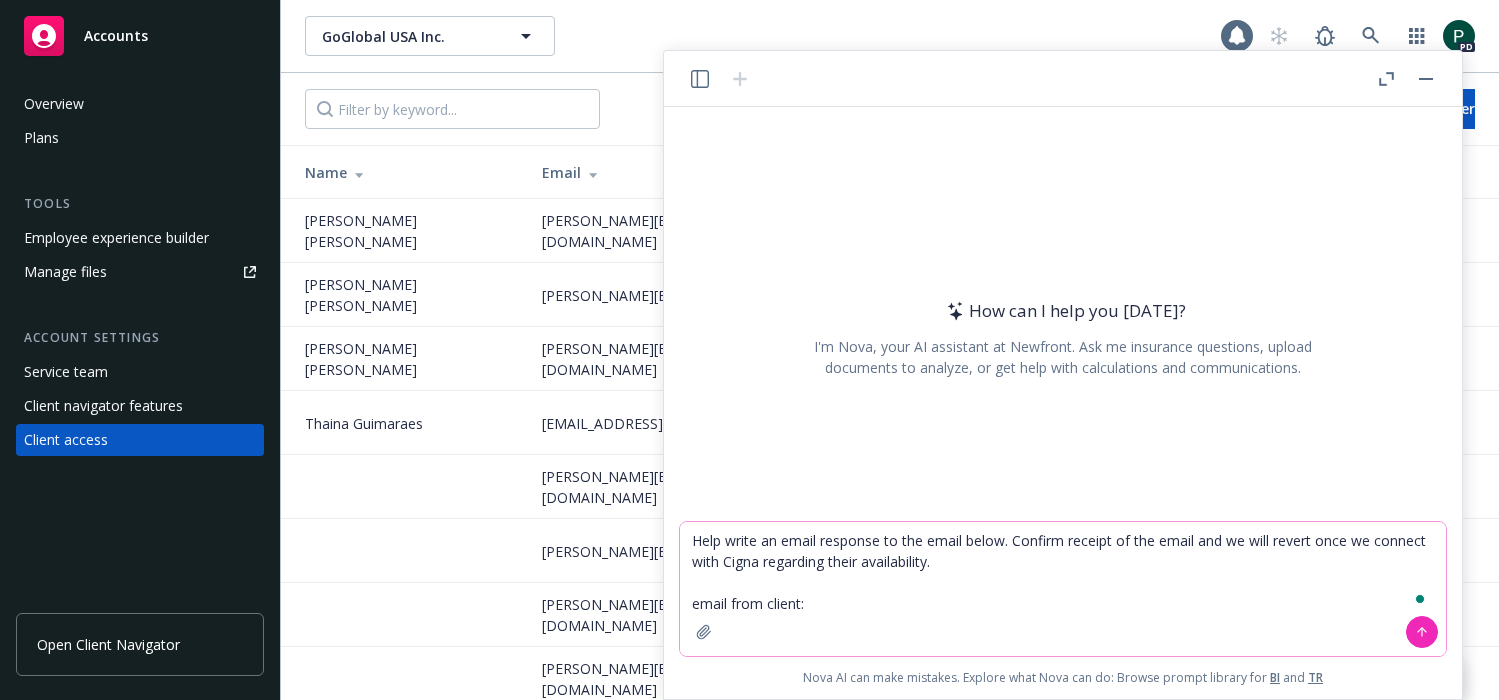 paste on "Hi [PERSON_NAME] and team,
(moving GG Finance to Bcc)
I need one of you to meet with me, so we can go over the problem we’re having with CIGNA, please. I know [PERSON_NAME] is off so if another team member is available I would appreciate it.
Once again, it seems that the invoice is not correct. I just had access to the JULY invoice and spot-checked three EEs – including myself.
This whole situation with CIGNA is disruptive and frustrating. Needless to say it is very urgent. Can we possibly have a meeting with you/CIGNA to resolve? I am available [DATE] until 5pm Central for a meeting. If CIGNA isn’t, we can meet among us so I will show you and we get on the phone with CIGNA [DATE] – at least you know where we are coming from.
Thank you so much," 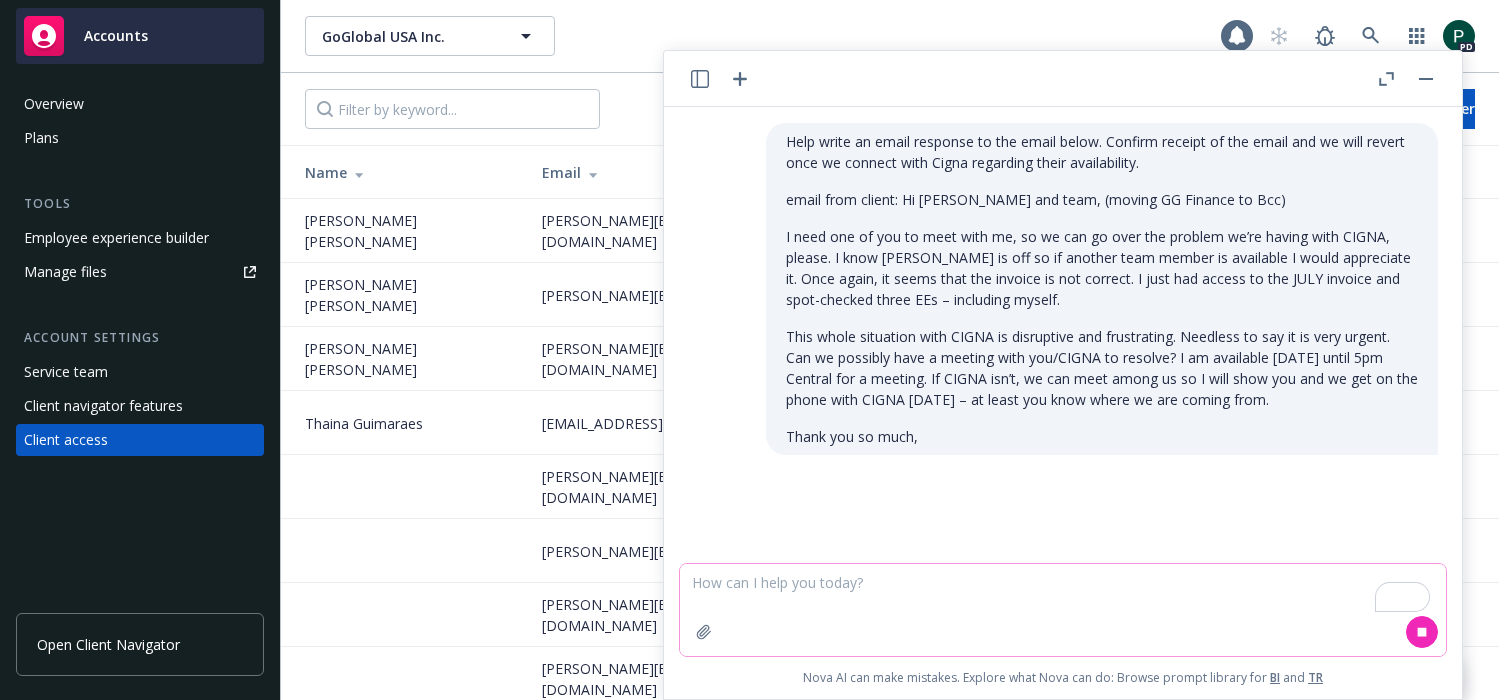 type 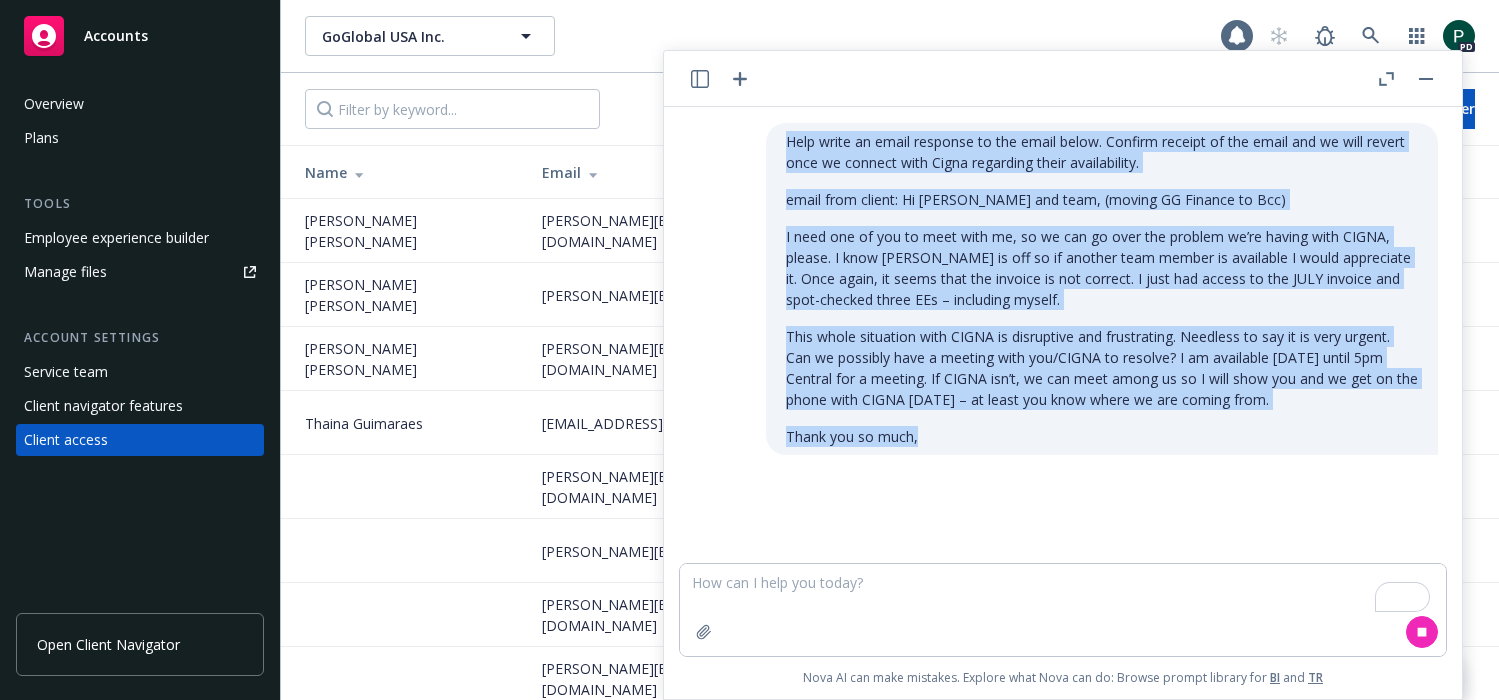 drag, startPoint x: 818, startPoint y: 148, endPoint x: 946, endPoint y: 460, distance: 337.2358 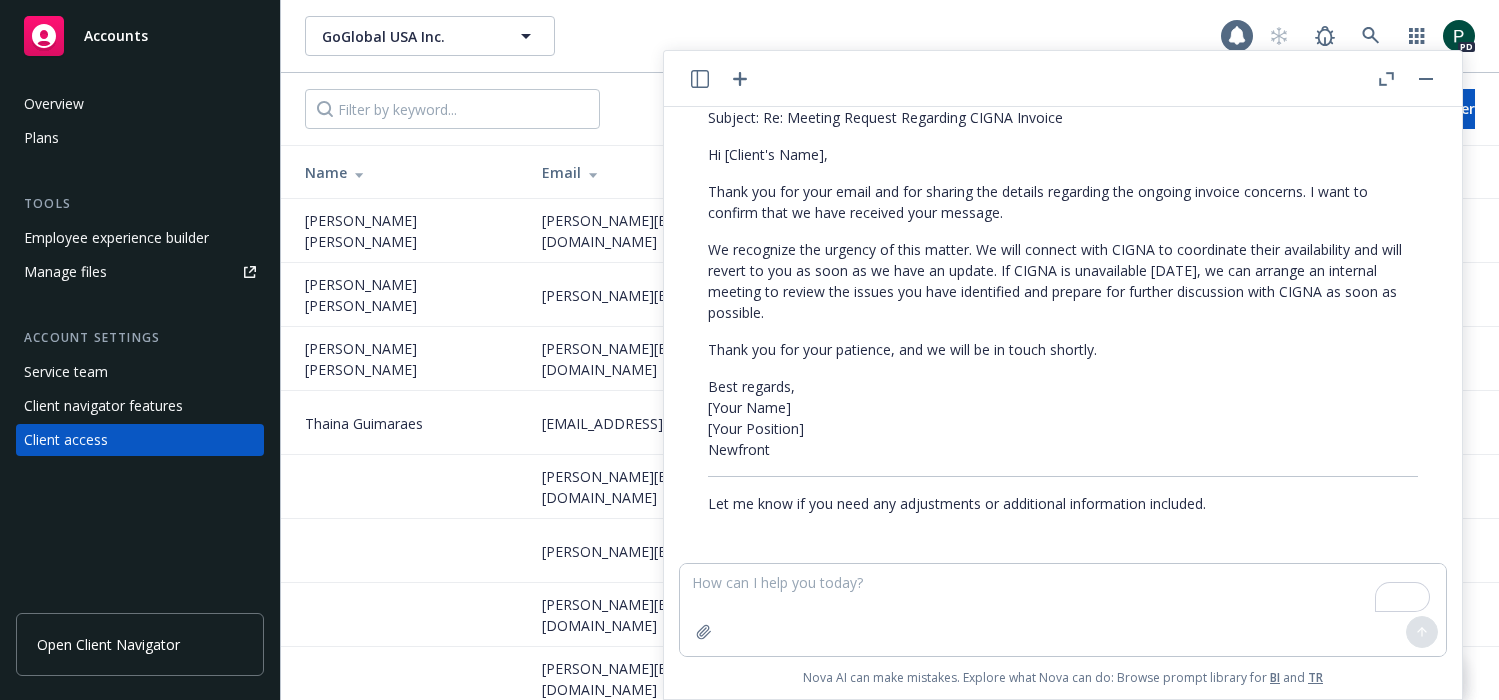 scroll, scrollTop: 441, scrollLeft: 0, axis: vertical 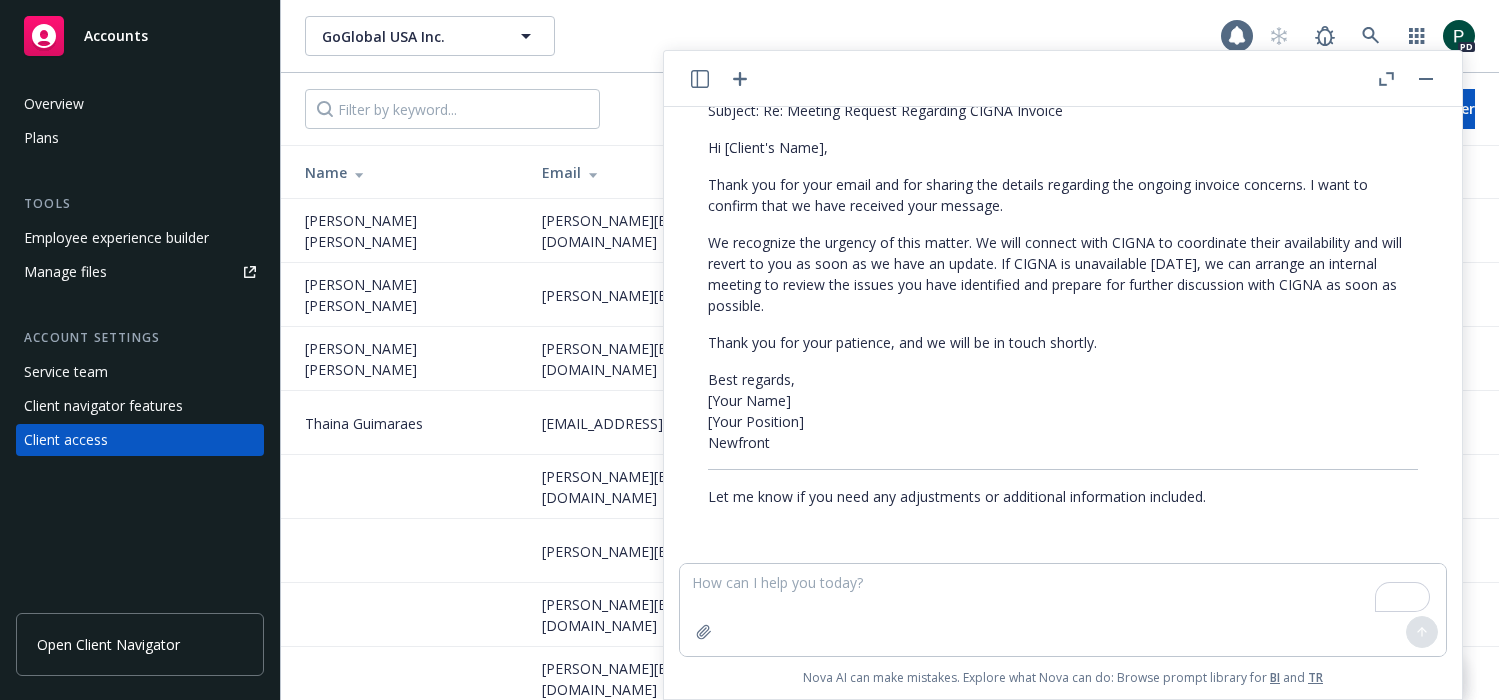 drag, startPoint x: 1096, startPoint y: 371, endPoint x: 893, endPoint y: 402, distance: 205.35335 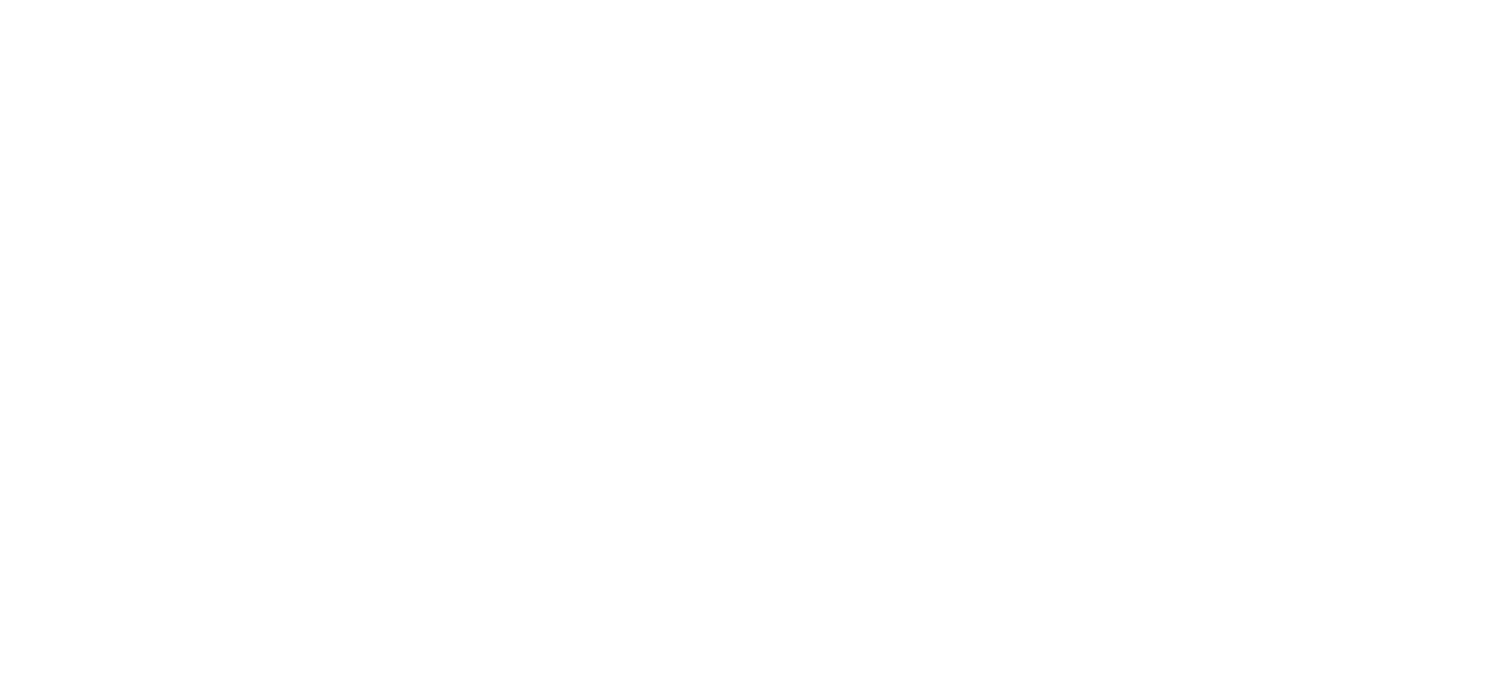 scroll, scrollTop: 0, scrollLeft: 0, axis: both 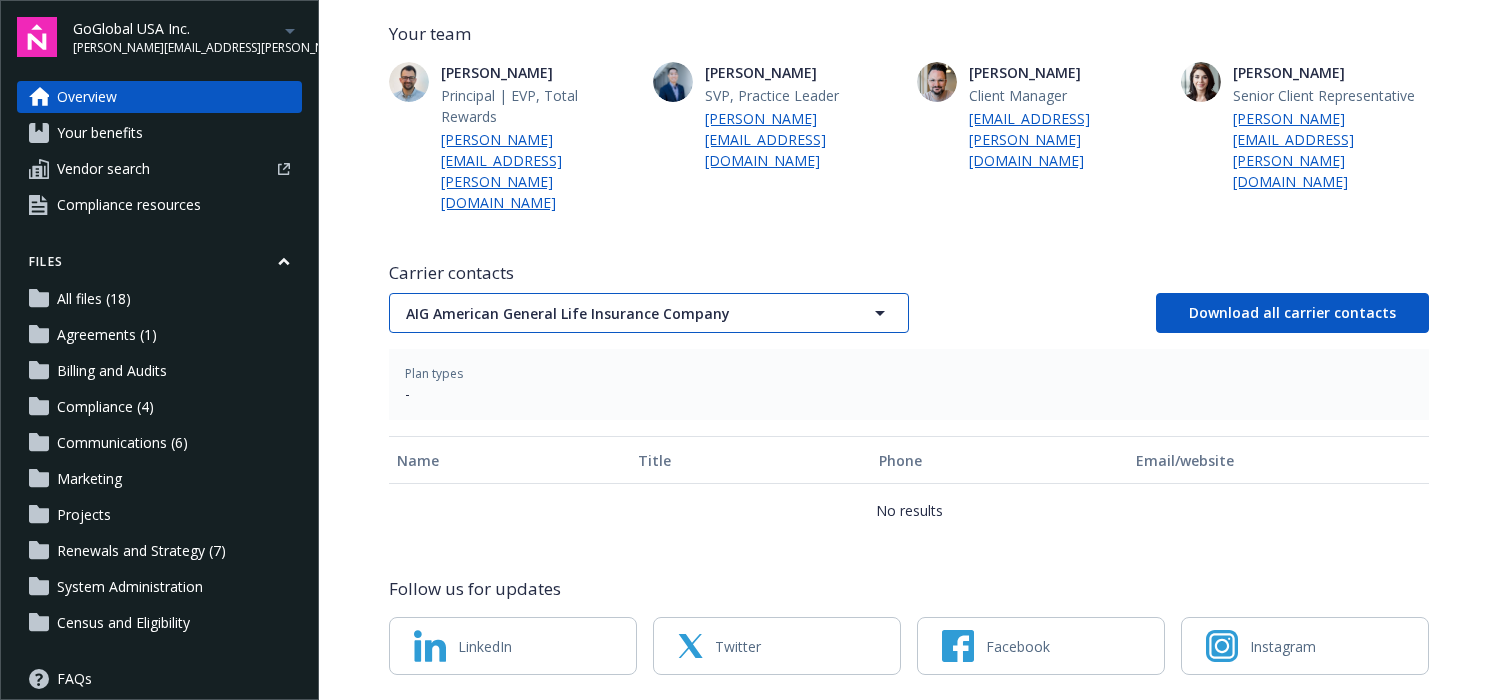 click on "AIG American General Life Insurance Company" at bounding box center [614, 313] 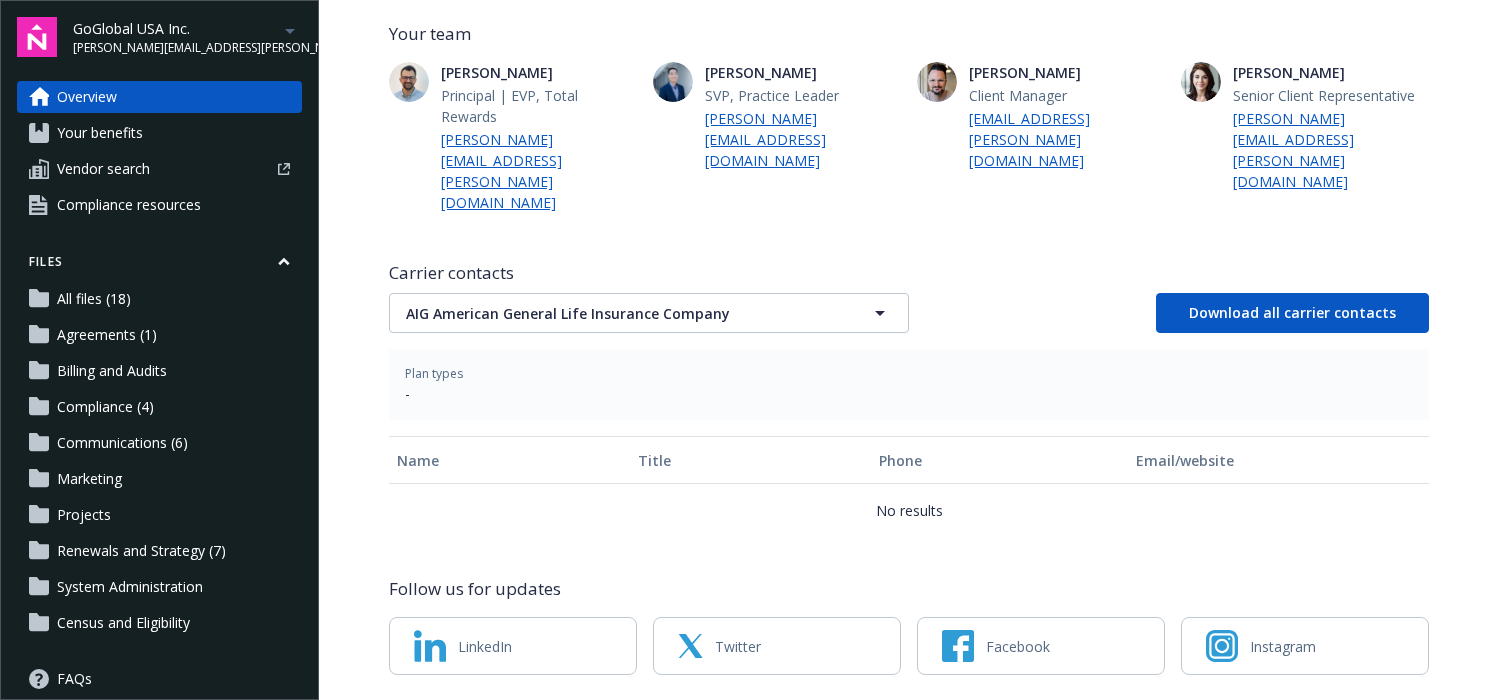 type 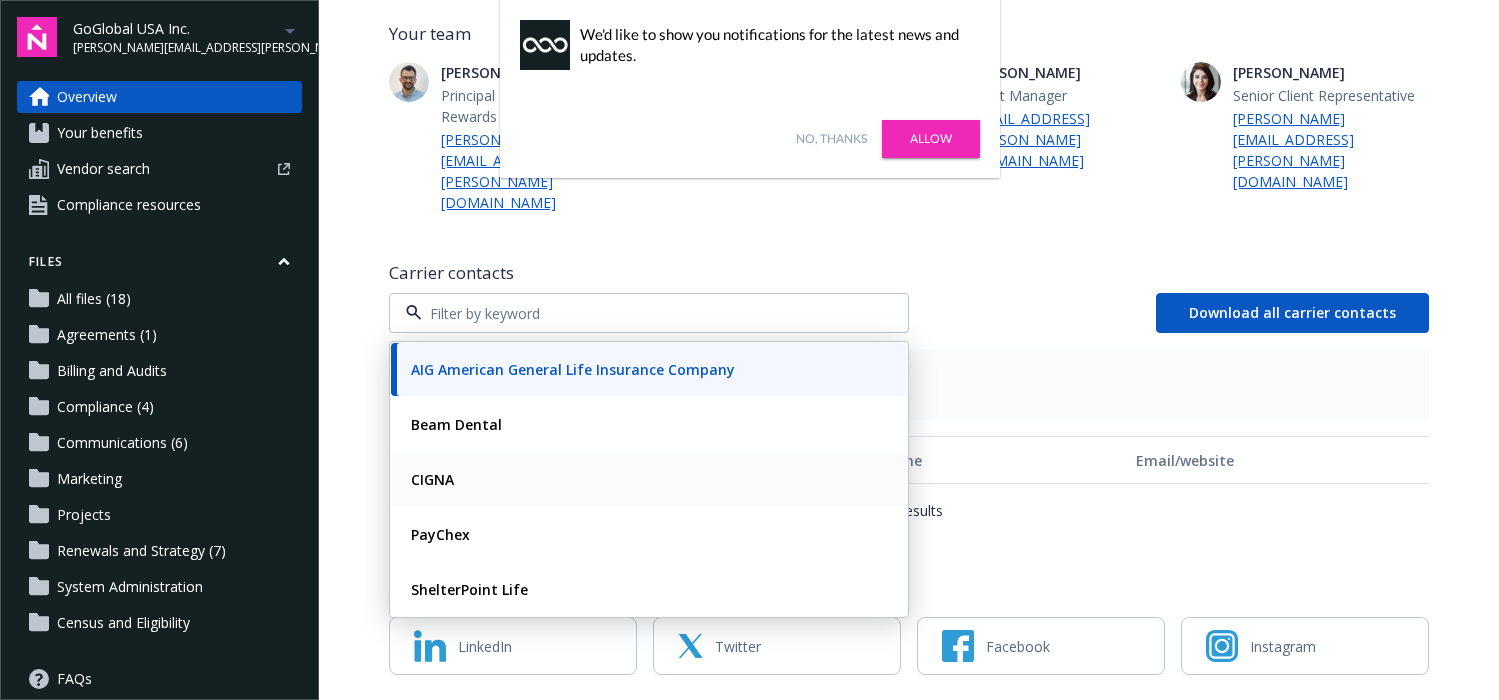 click on "CIGNA" at bounding box center [649, 479] 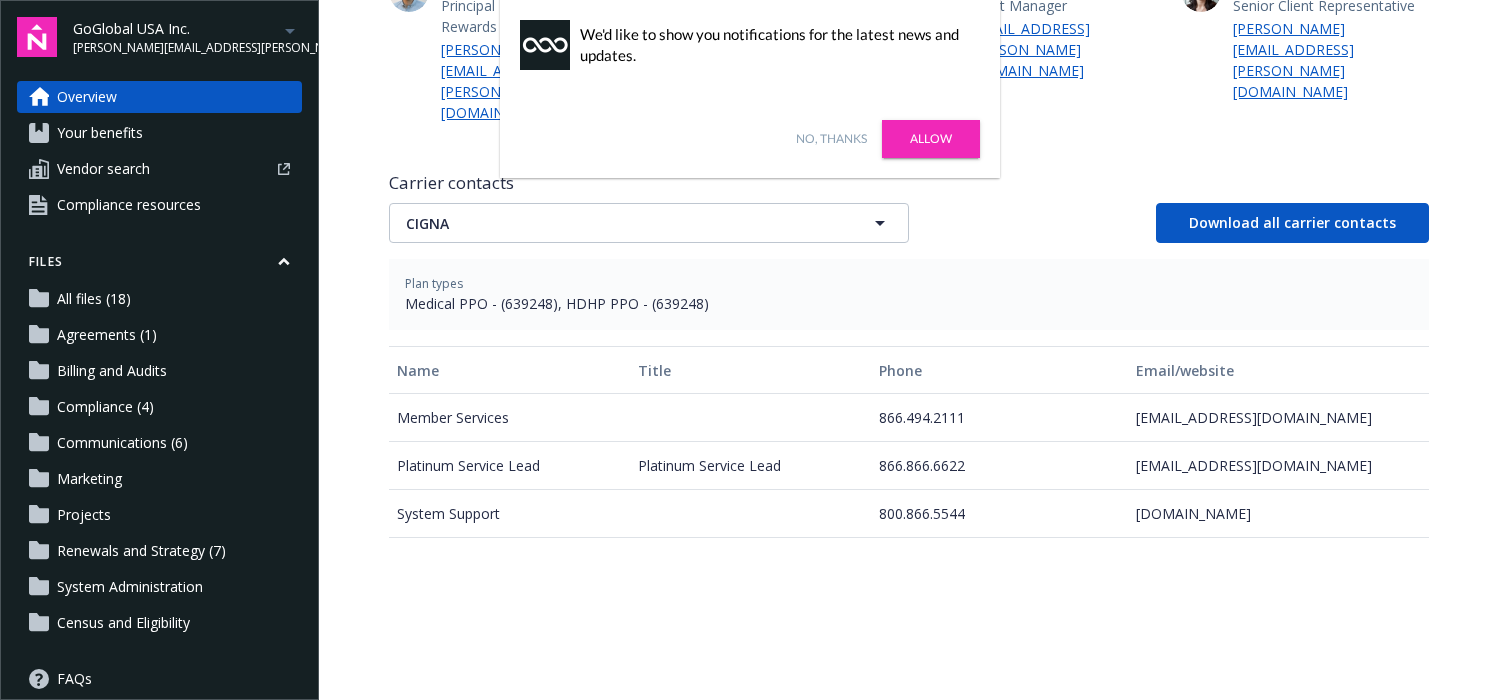scroll, scrollTop: 645, scrollLeft: 0, axis: vertical 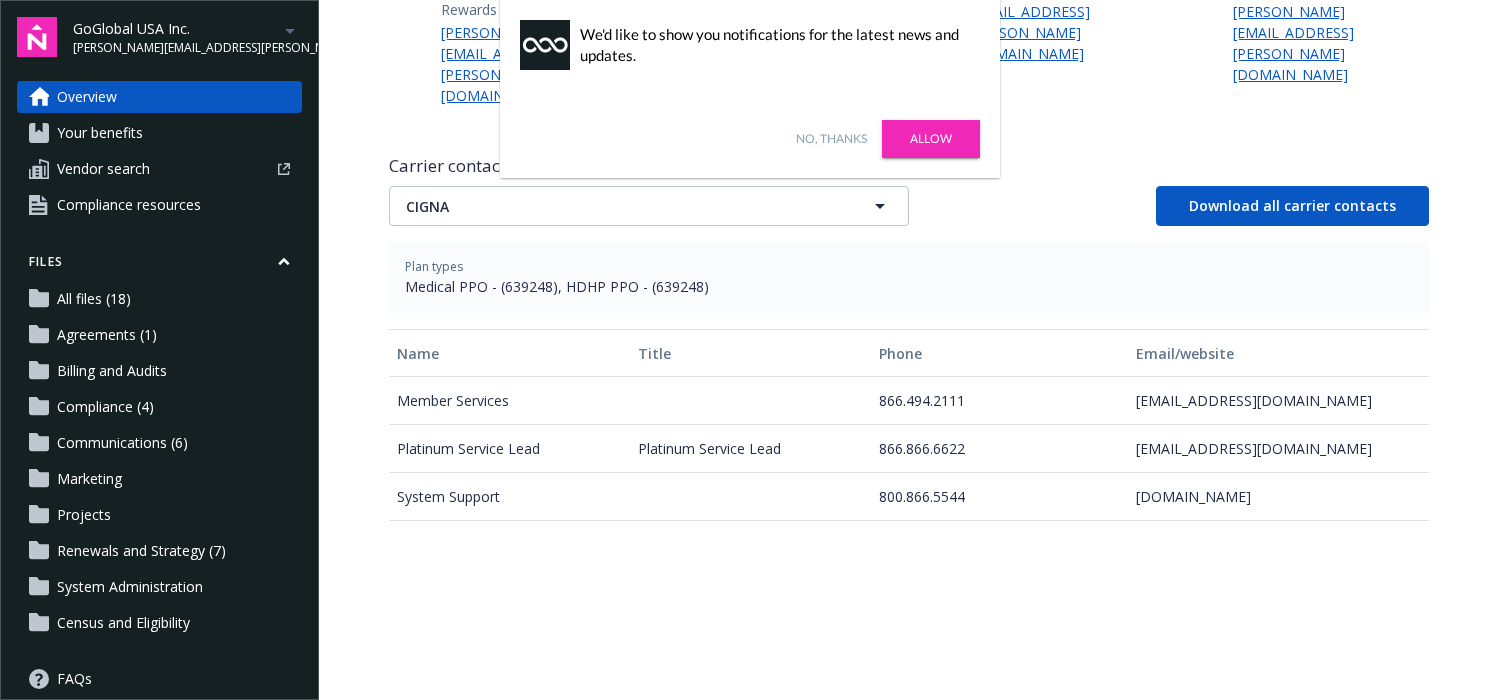 click on "Allow" at bounding box center [931, 139] 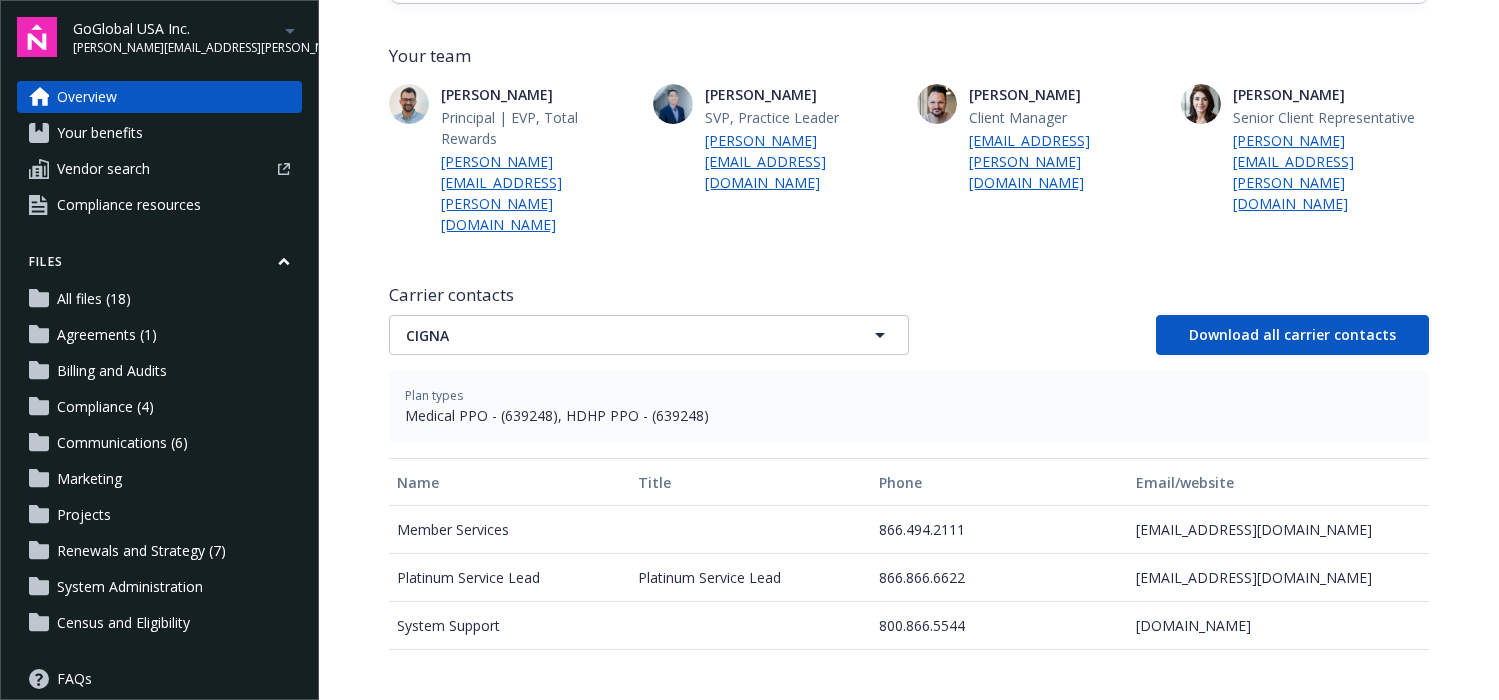 scroll, scrollTop: 545, scrollLeft: 0, axis: vertical 